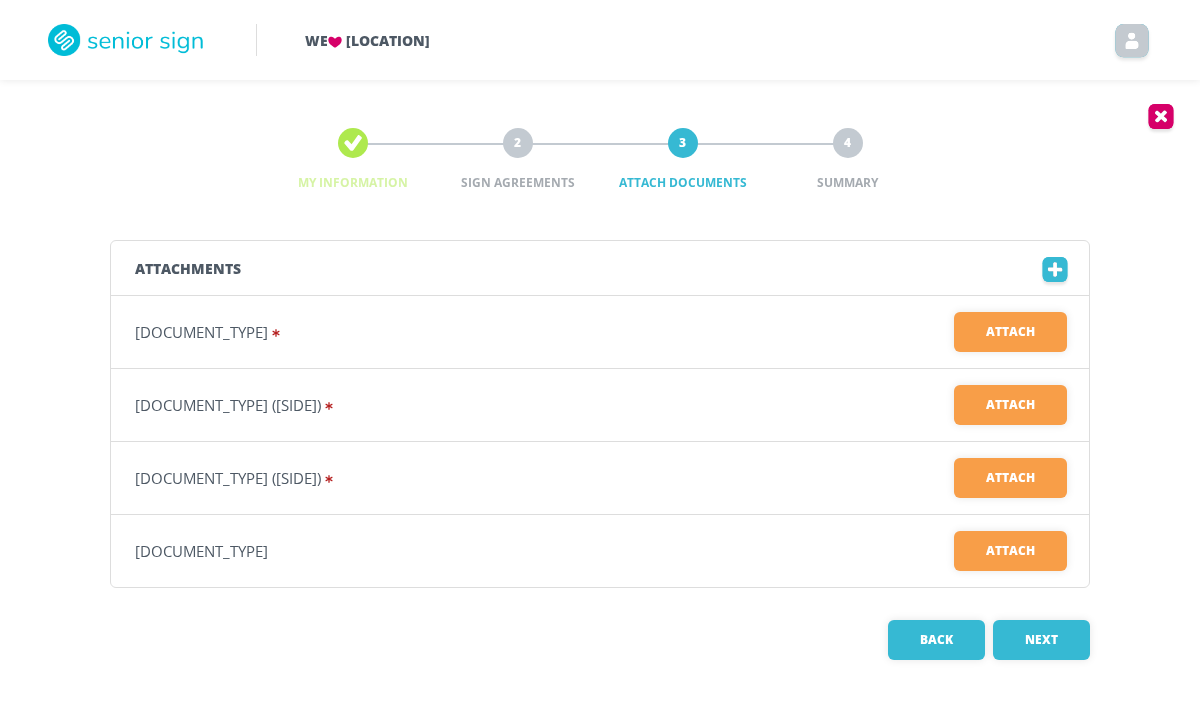 scroll, scrollTop: 0, scrollLeft: 0, axis: both 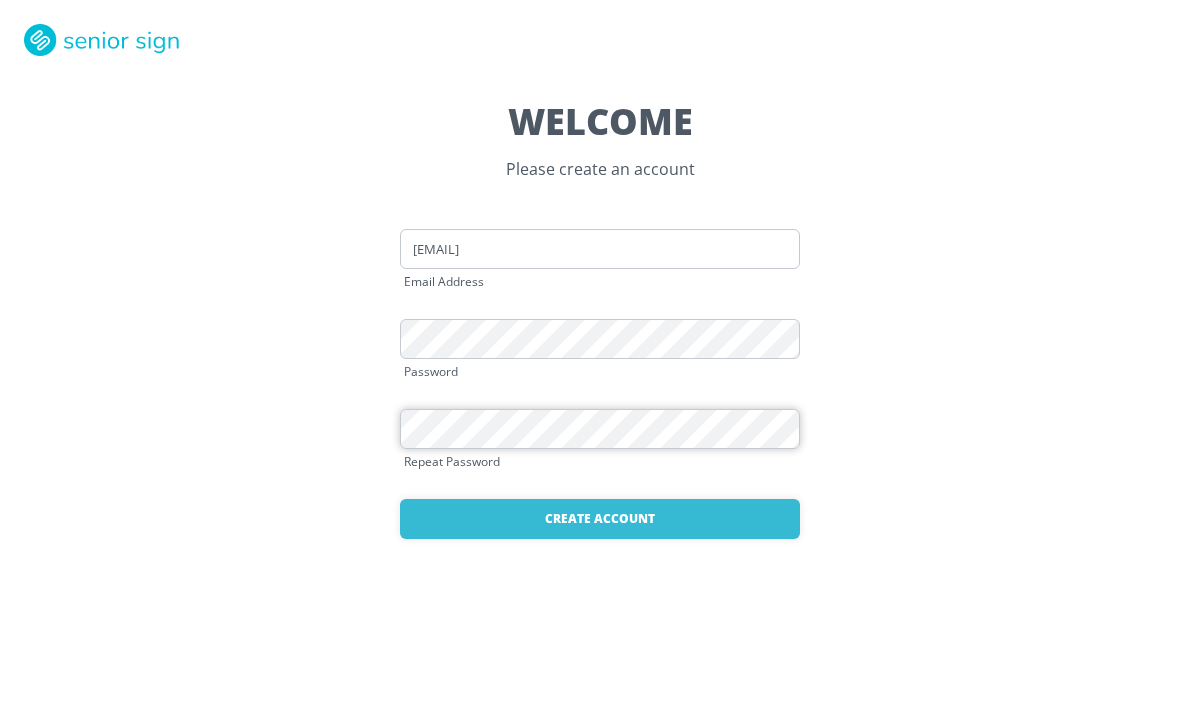 click on "Create Account" at bounding box center [600, 519] 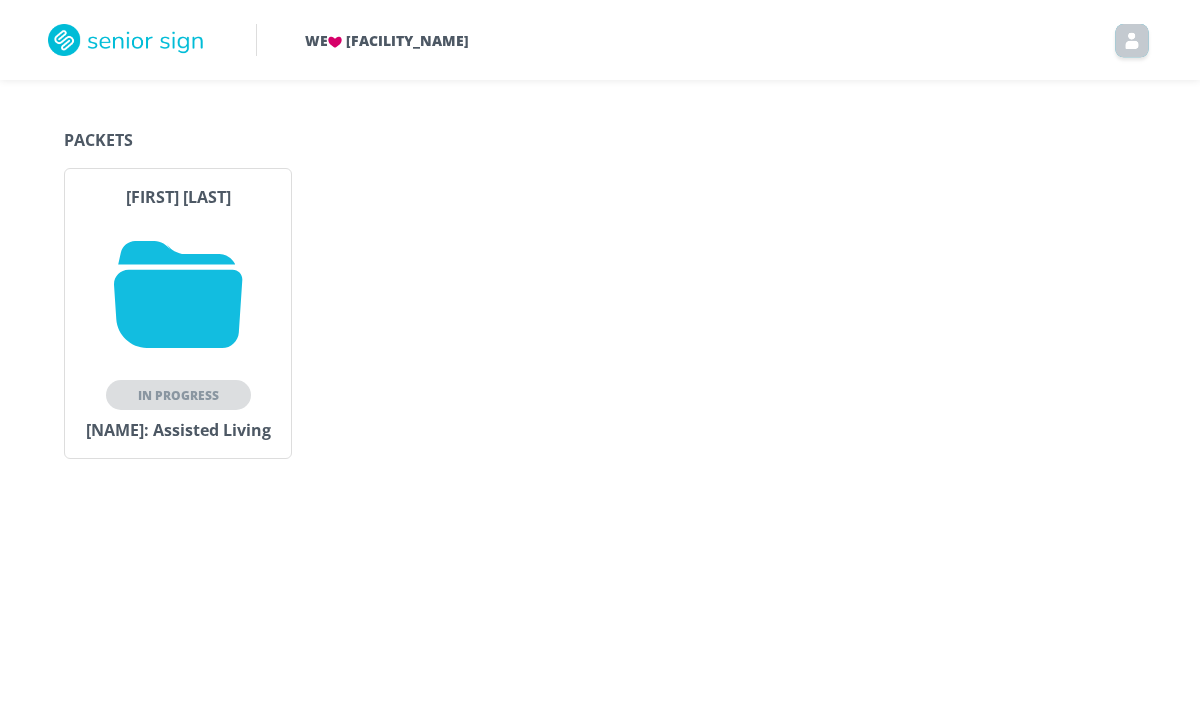 click at bounding box center (178, 294) 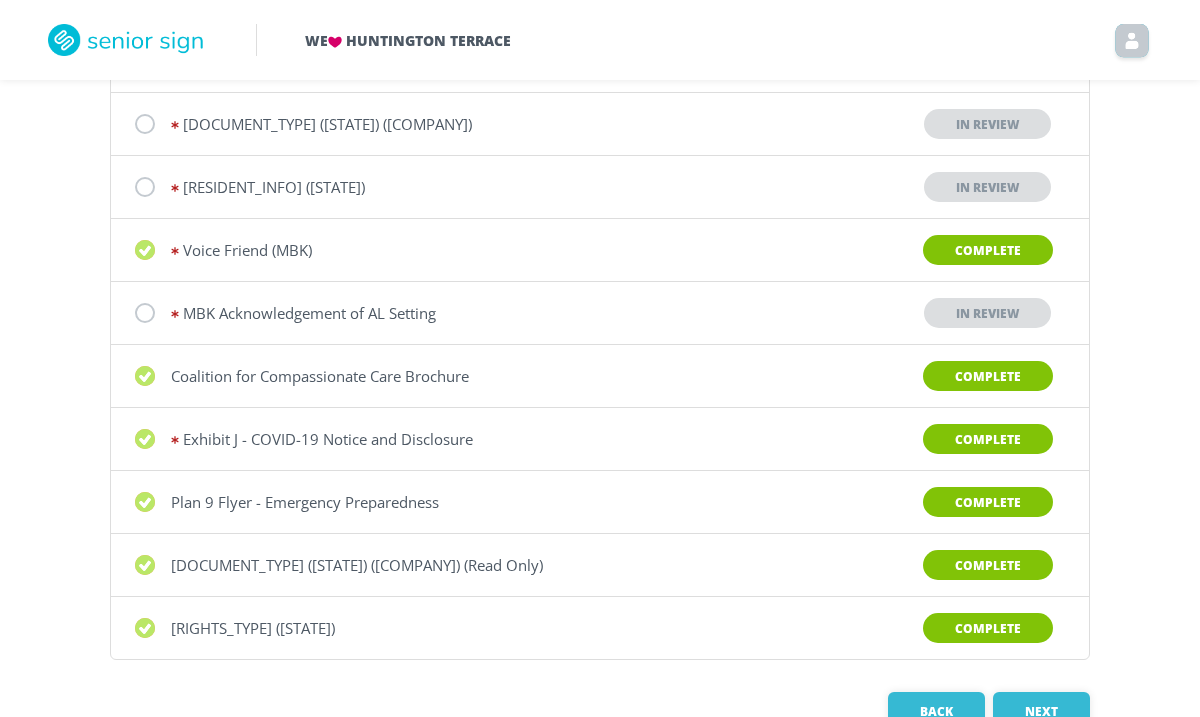 scroll, scrollTop: 2039, scrollLeft: 0, axis: vertical 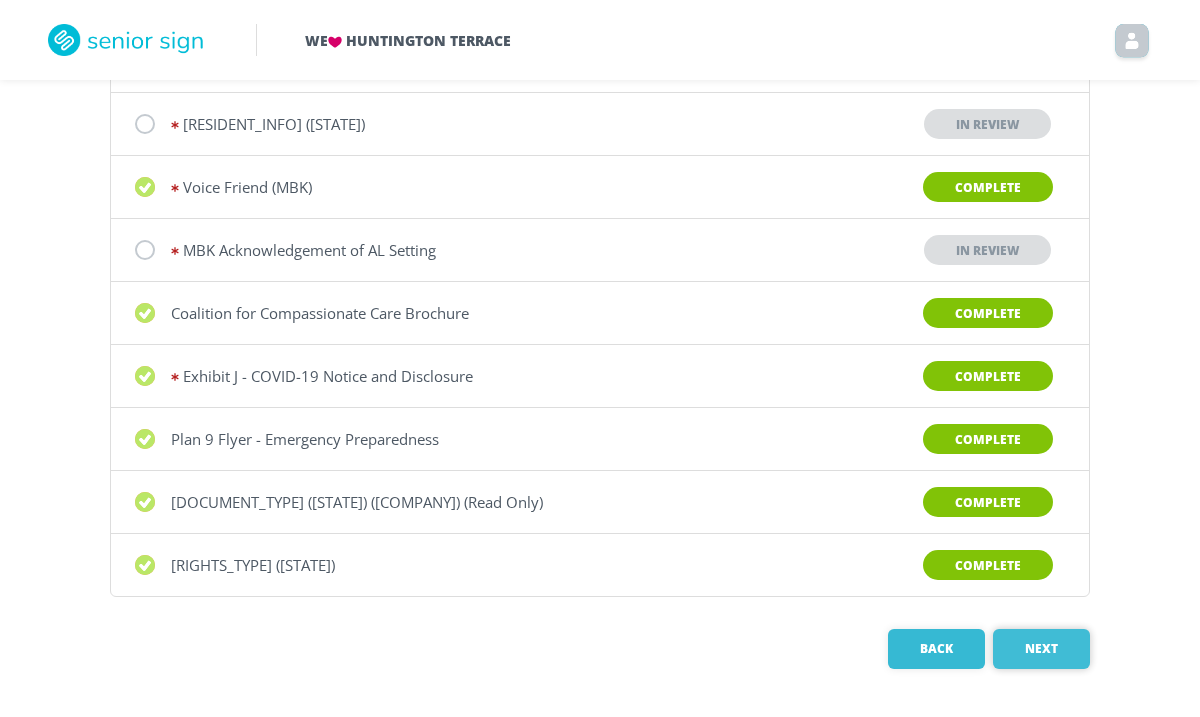 click on "Next" at bounding box center (1041, 649) 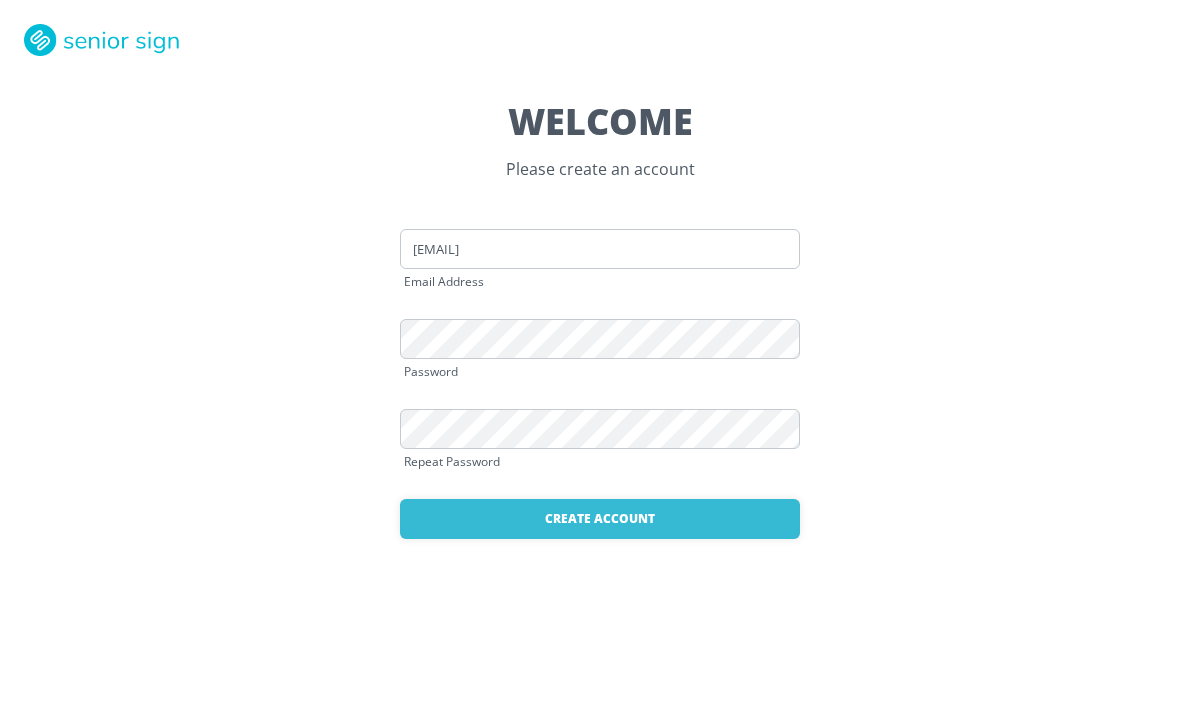 scroll, scrollTop: 0, scrollLeft: 0, axis: both 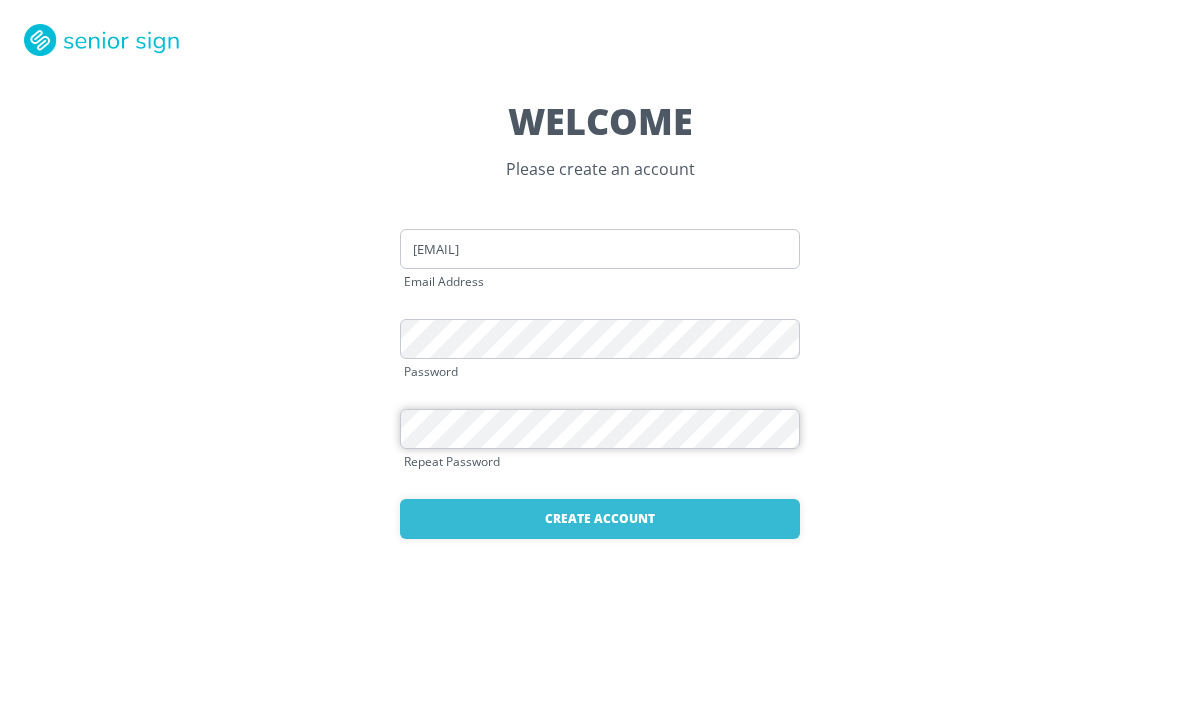 click on "Create Account" at bounding box center [600, 519] 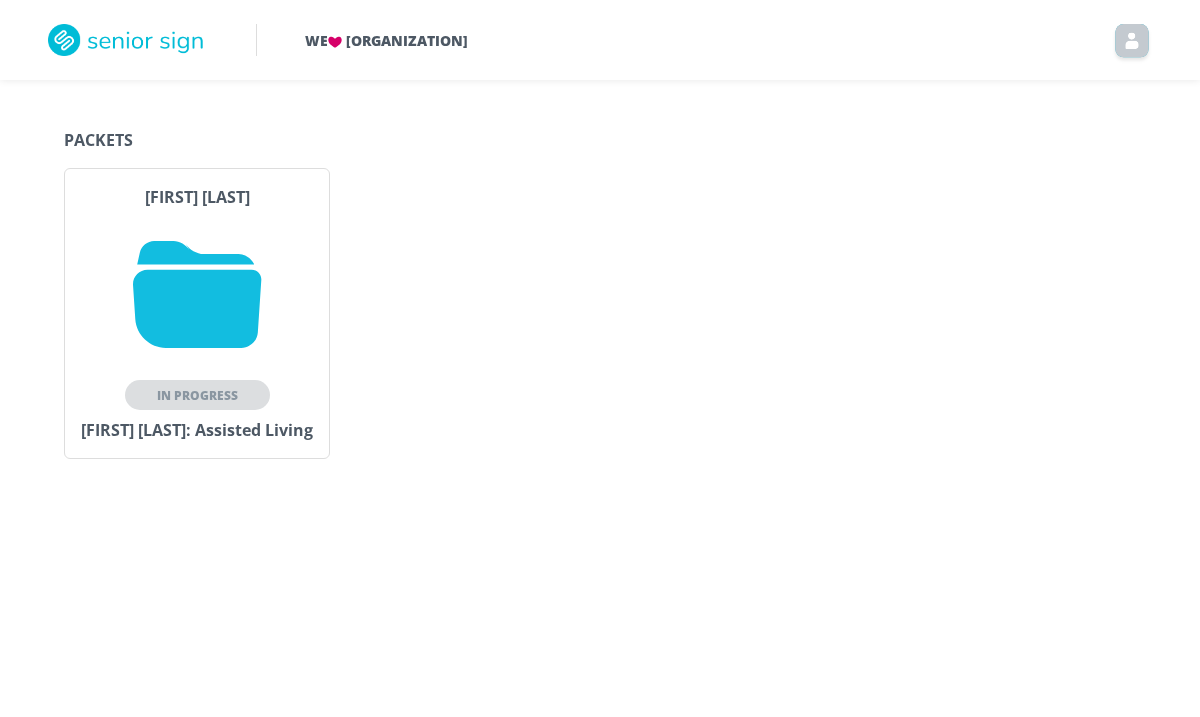 click at bounding box center (197, 294) 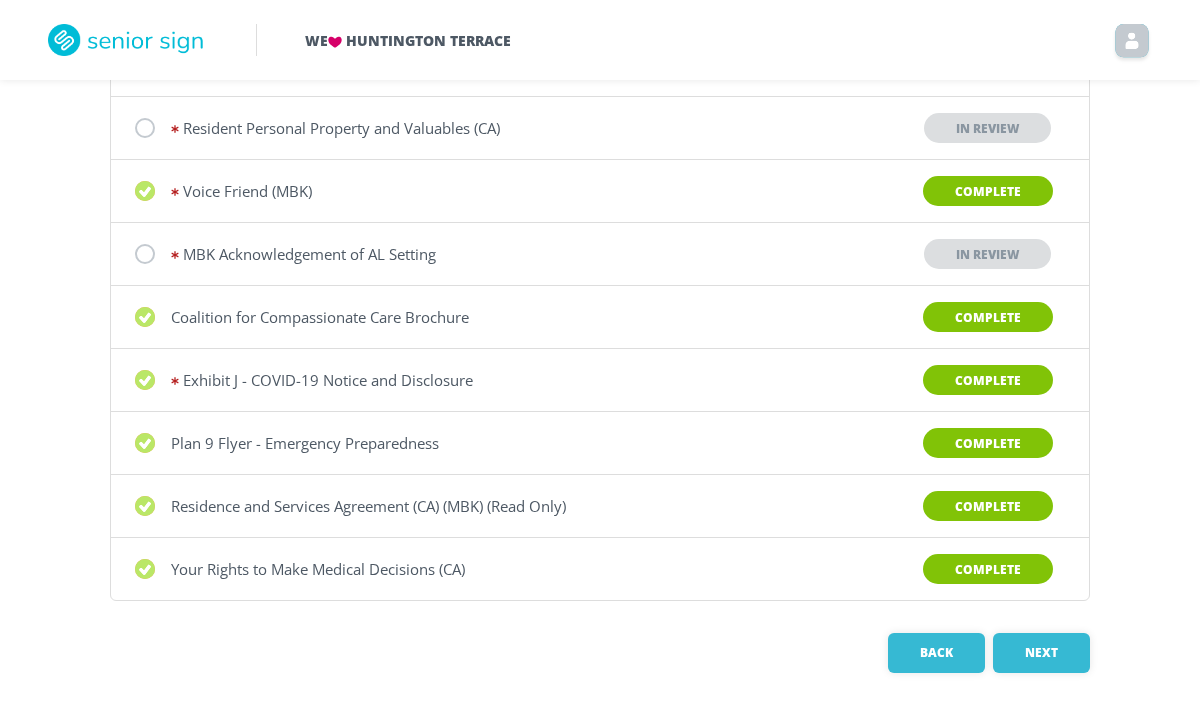 scroll, scrollTop: 2039, scrollLeft: 0, axis: vertical 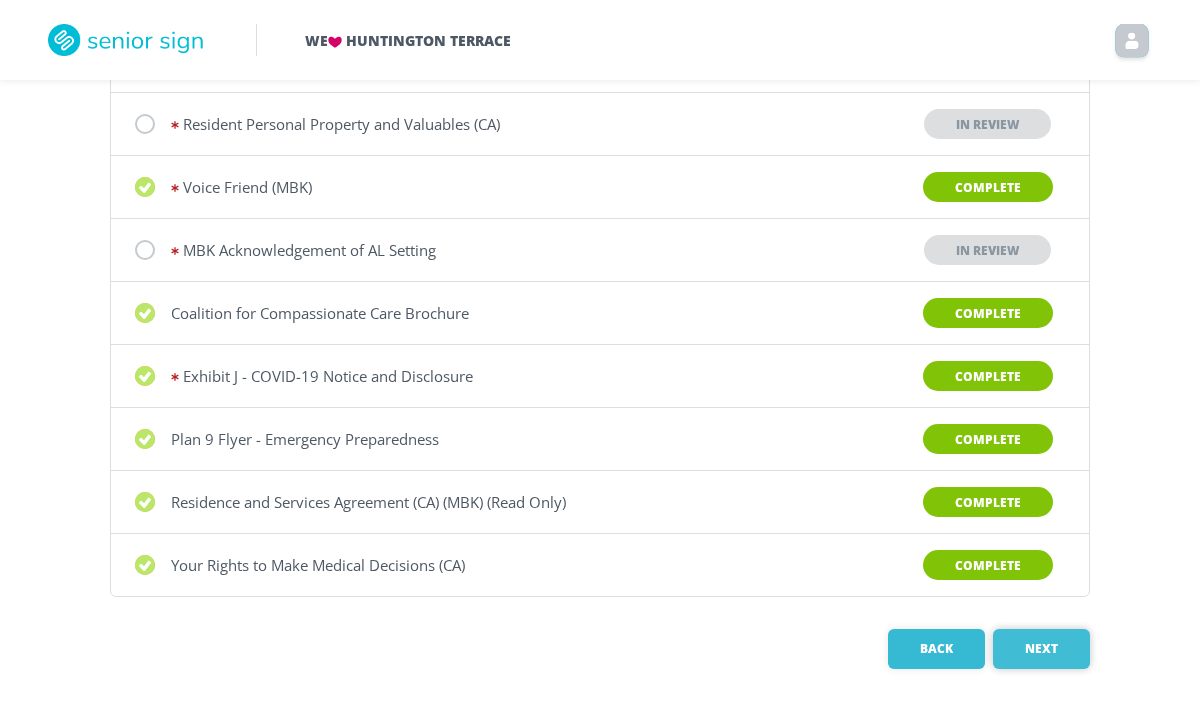 click on "Next" at bounding box center (1041, 649) 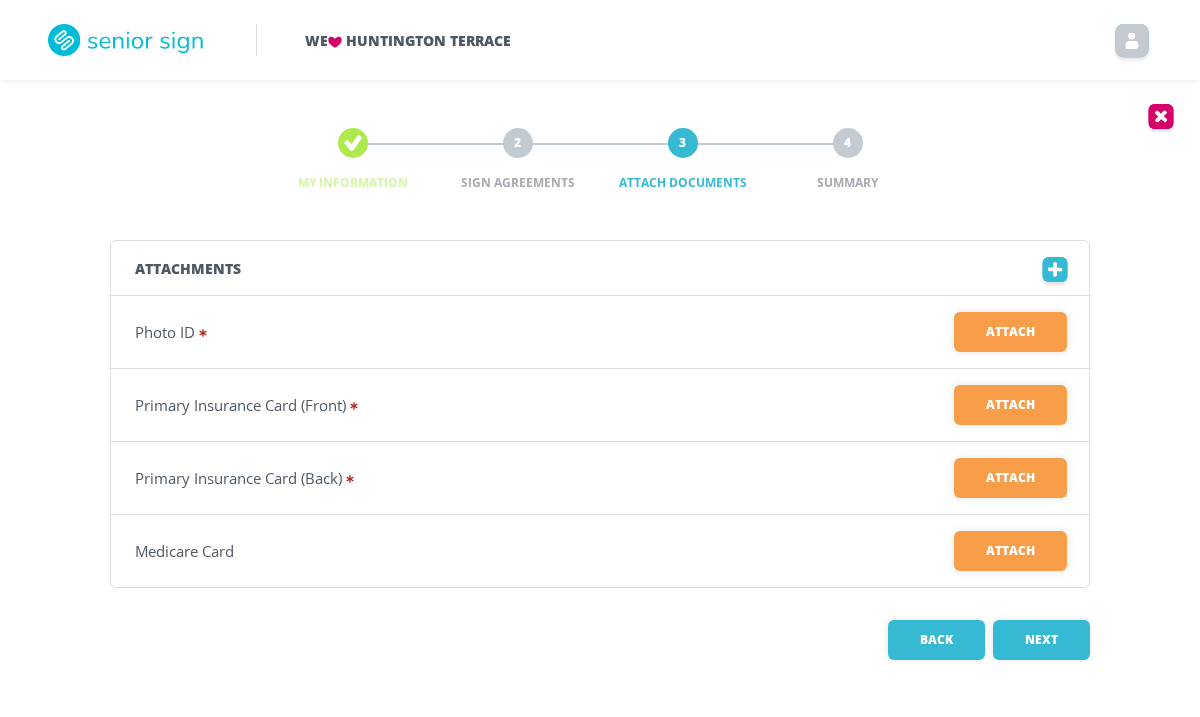 scroll, scrollTop: 0, scrollLeft: 0, axis: both 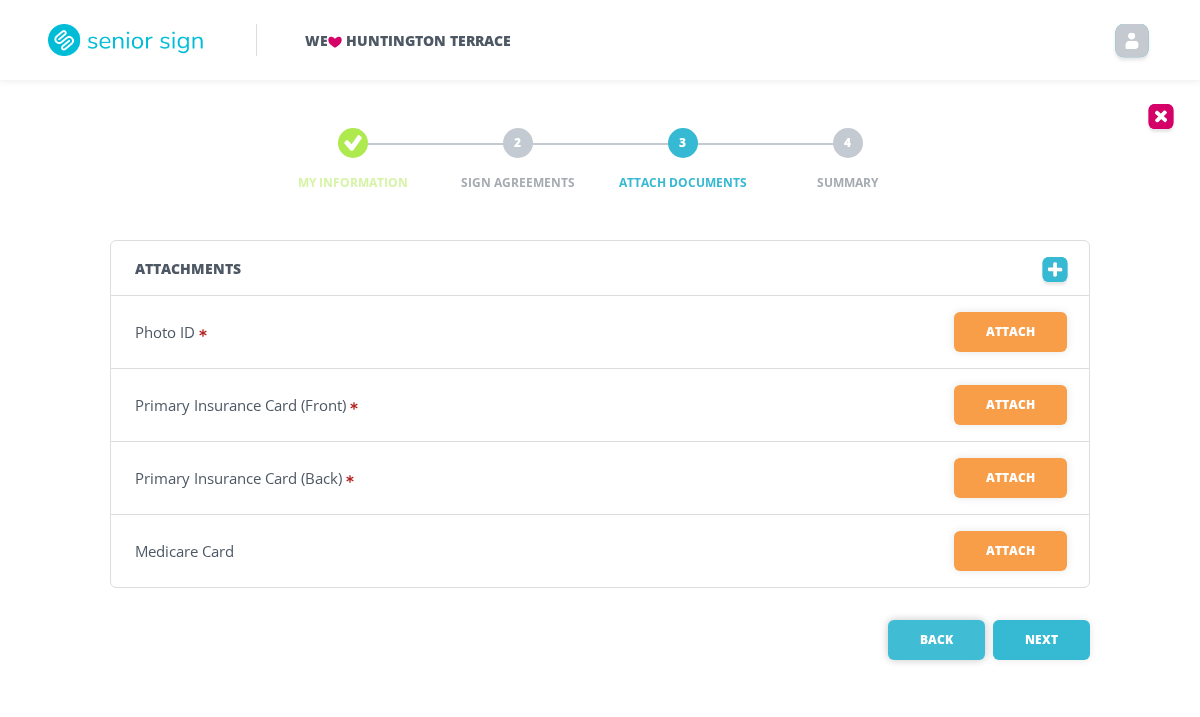 click on "Back" at bounding box center (936, 640) 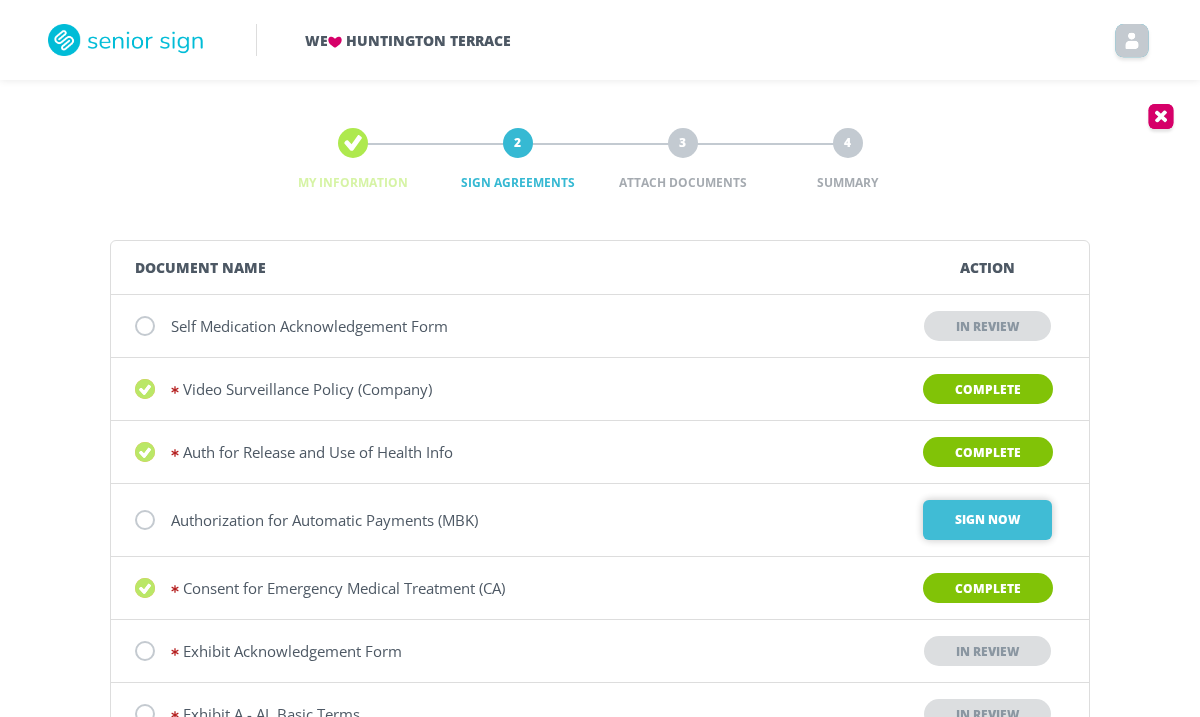 click on "Sign Now" at bounding box center (987, 520) 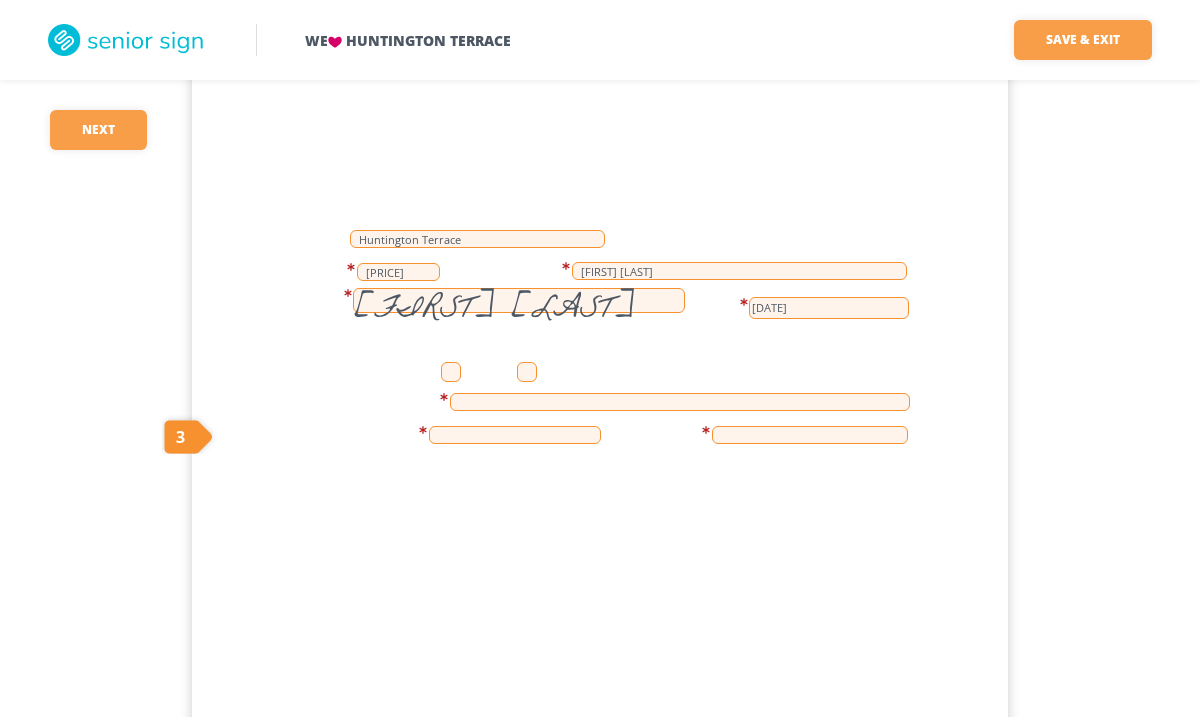 scroll, scrollTop: 375, scrollLeft: 0, axis: vertical 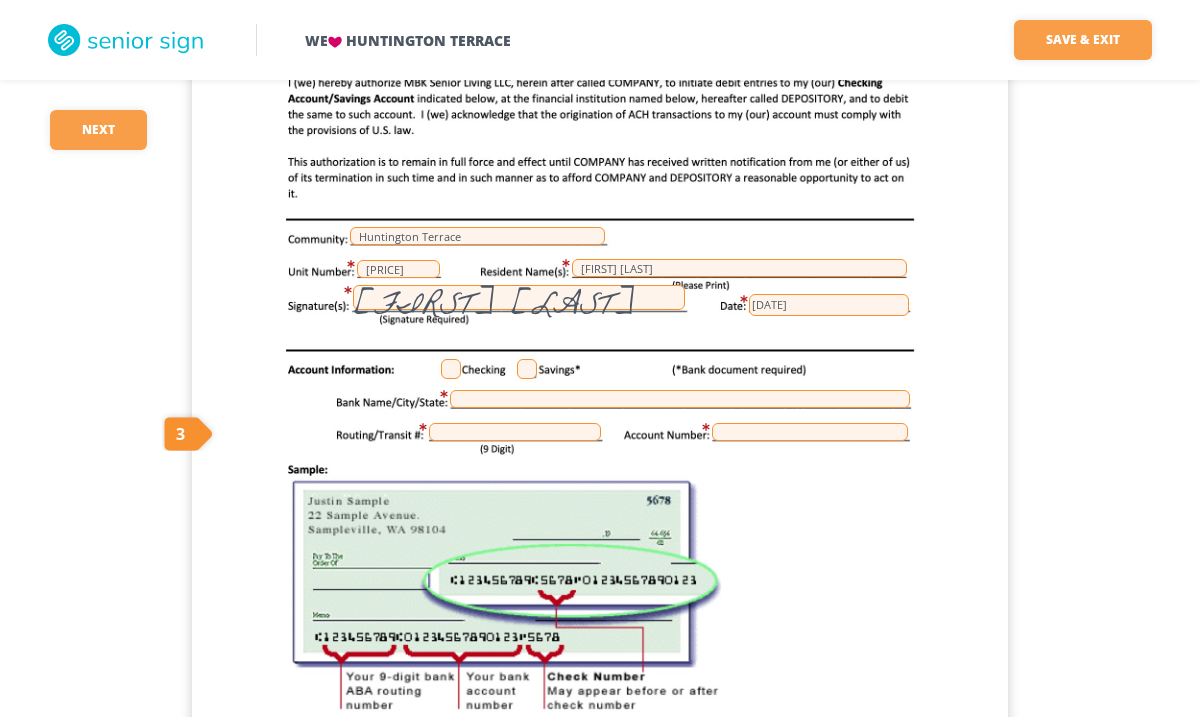 click at bounding box center (451, 369) 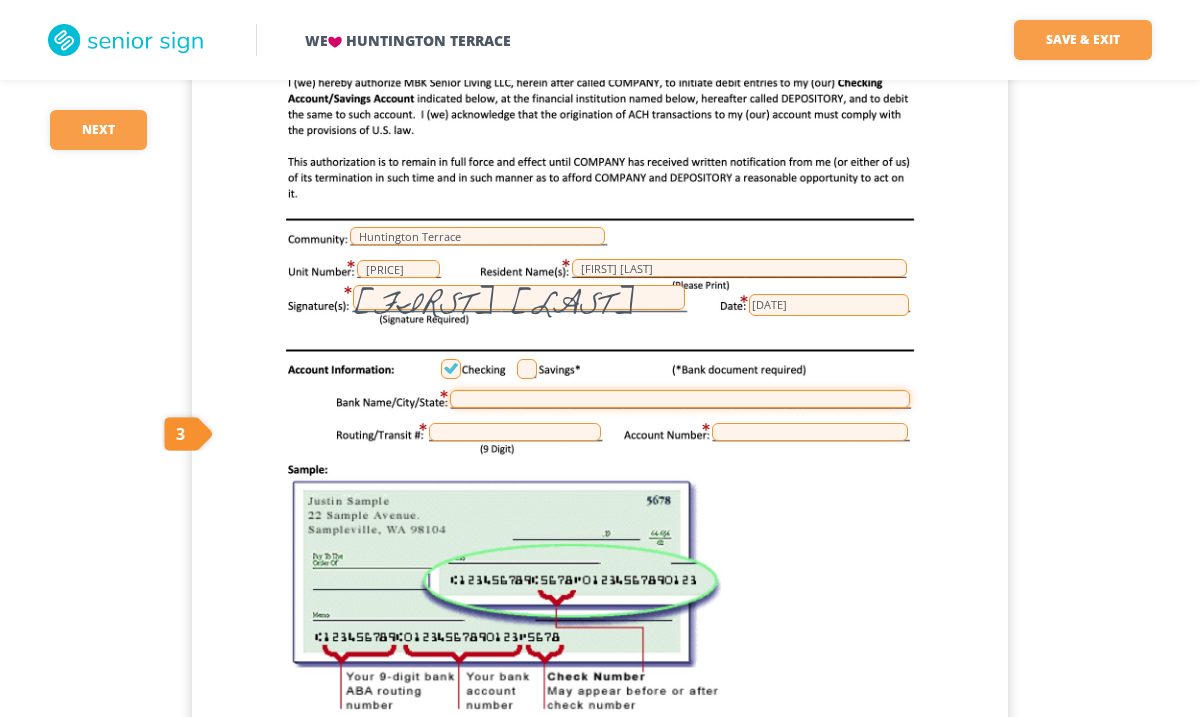 click at bounding box center [680, 399] 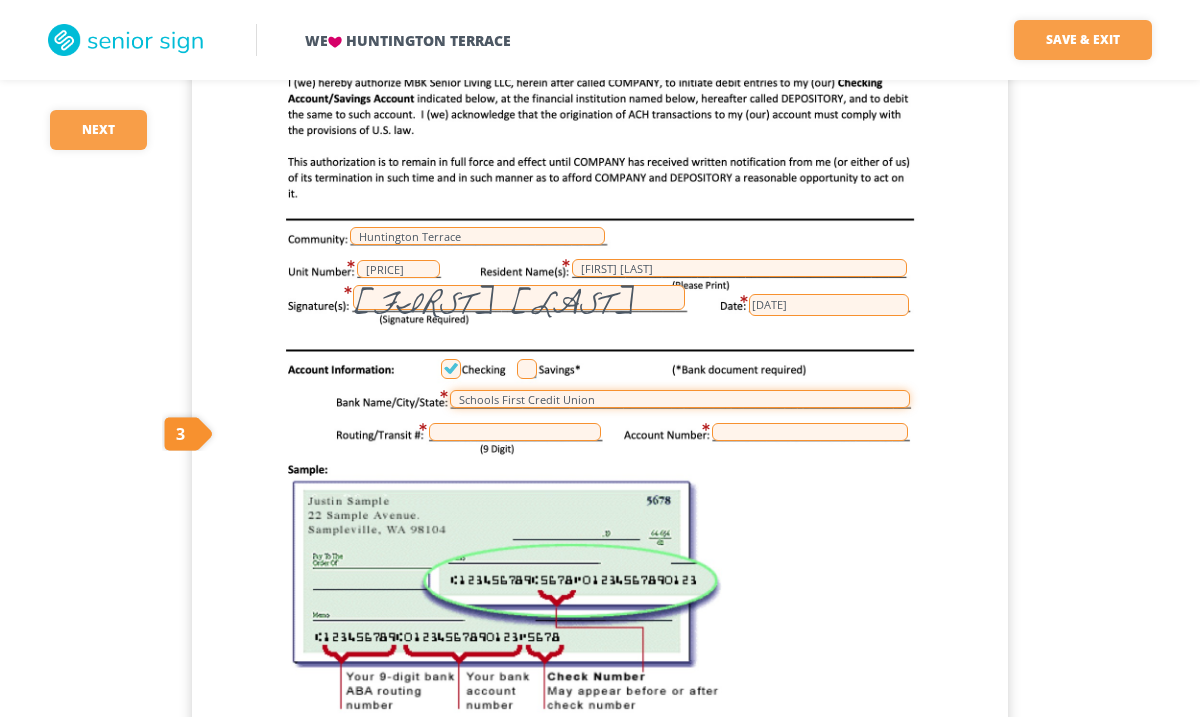 type on "Schools First Credit Union" 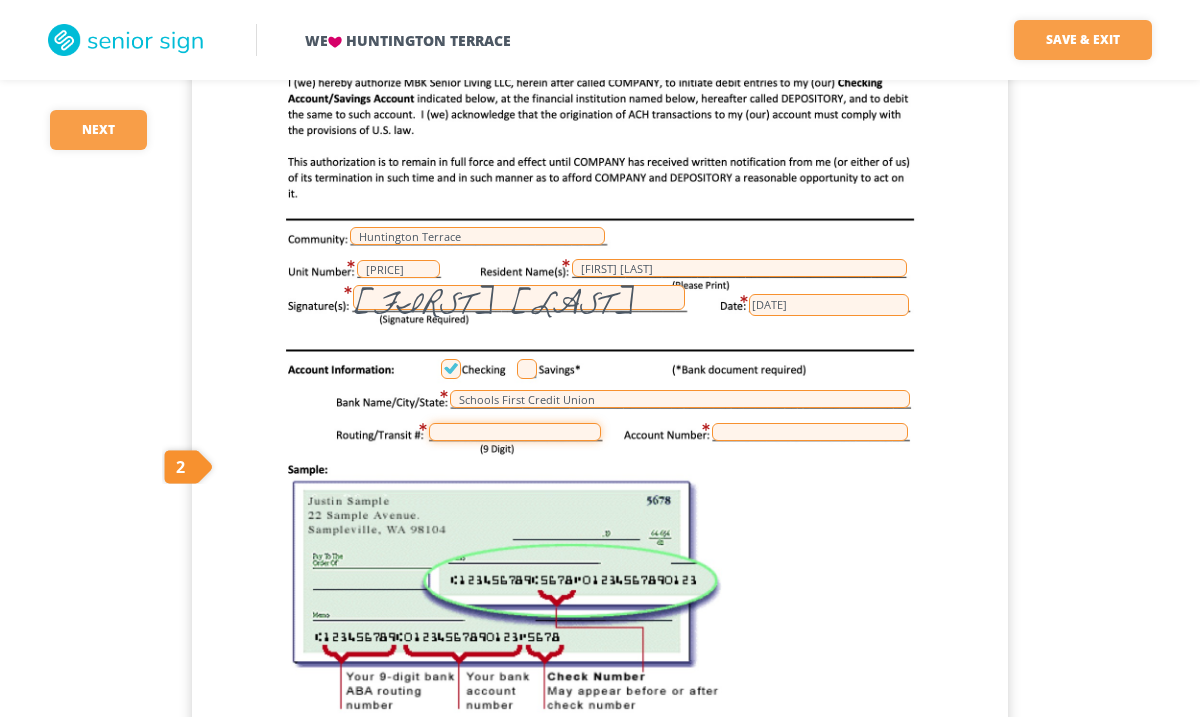 click at bounding box center [515, 432] 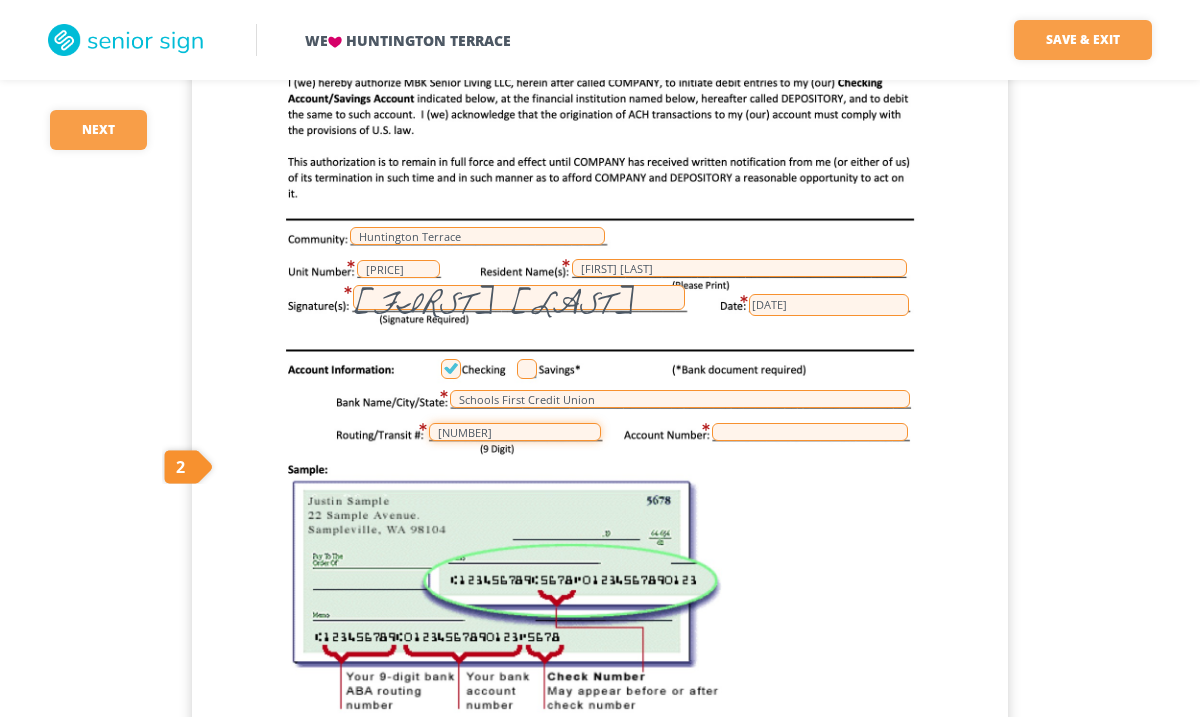 type on "322282001" 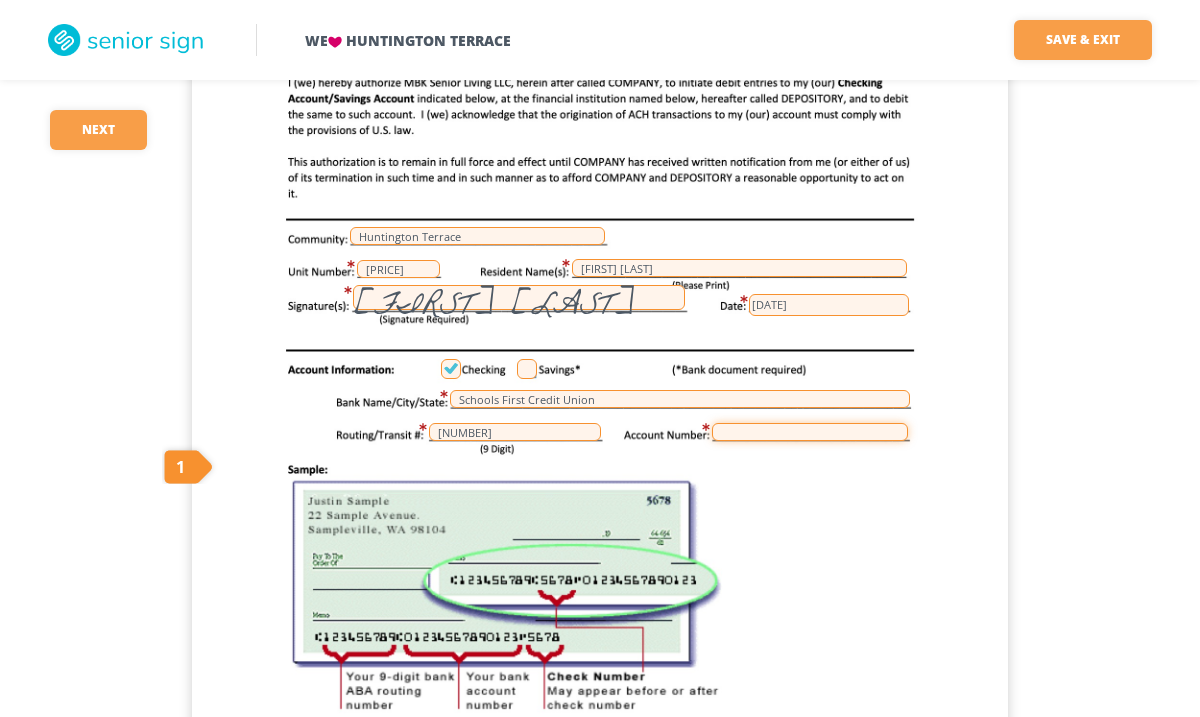 click at bounding box center (810, 432) 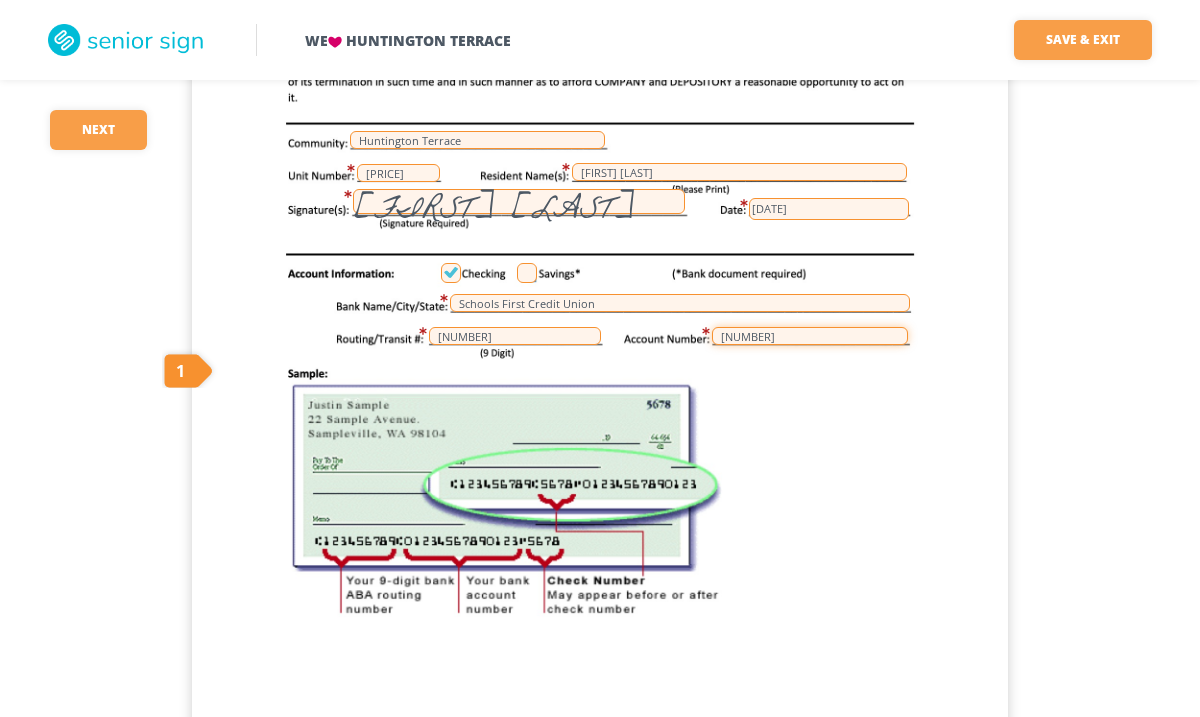 scroll, scrollTop: 448, scrollLeft: 0, axis: vertical 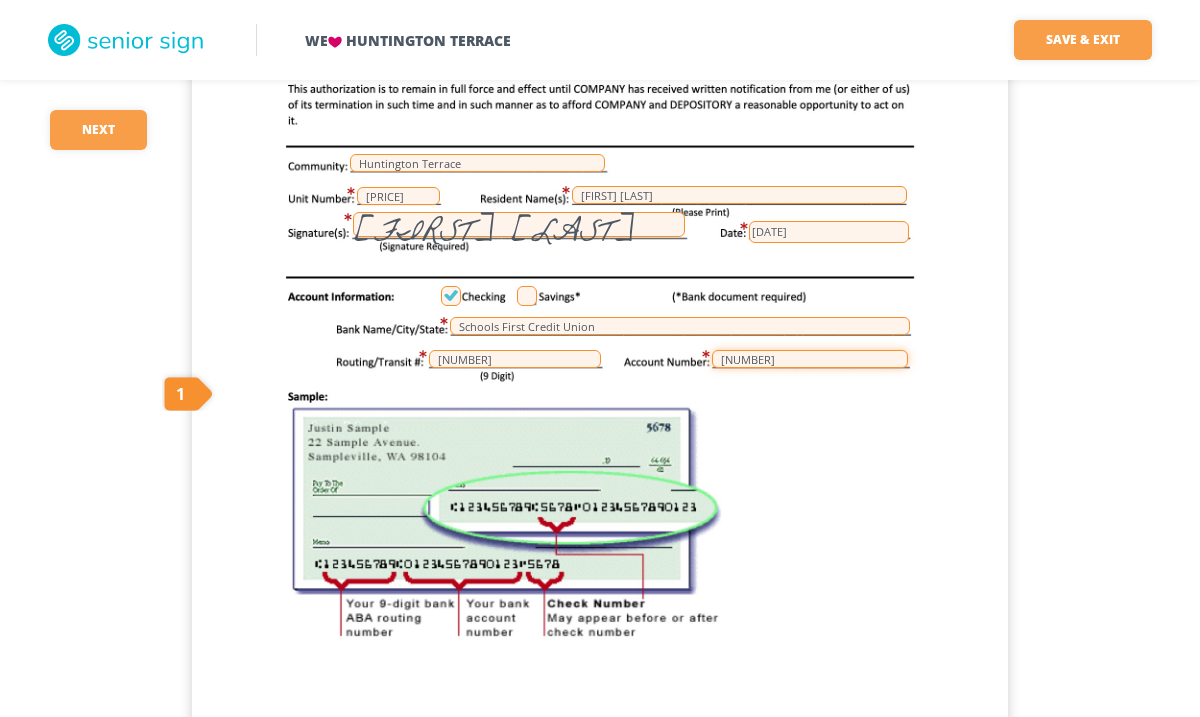 type on "594495731" 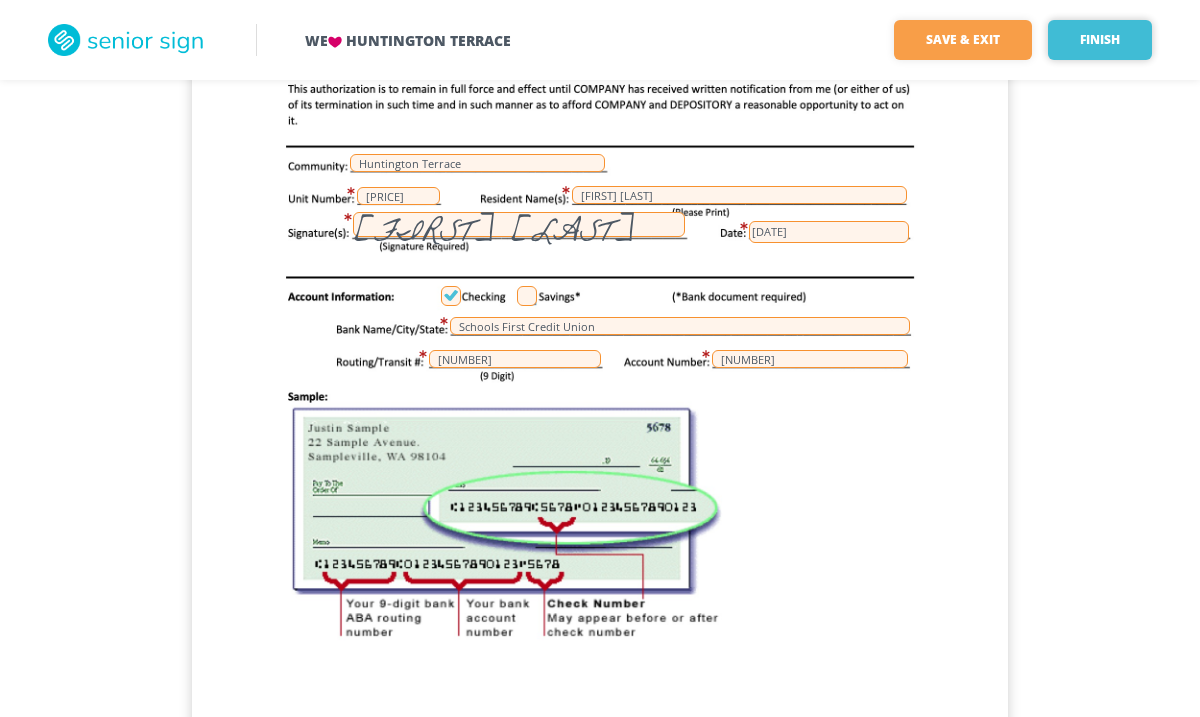 click on "Finish" at bounding box center [1100, 40] 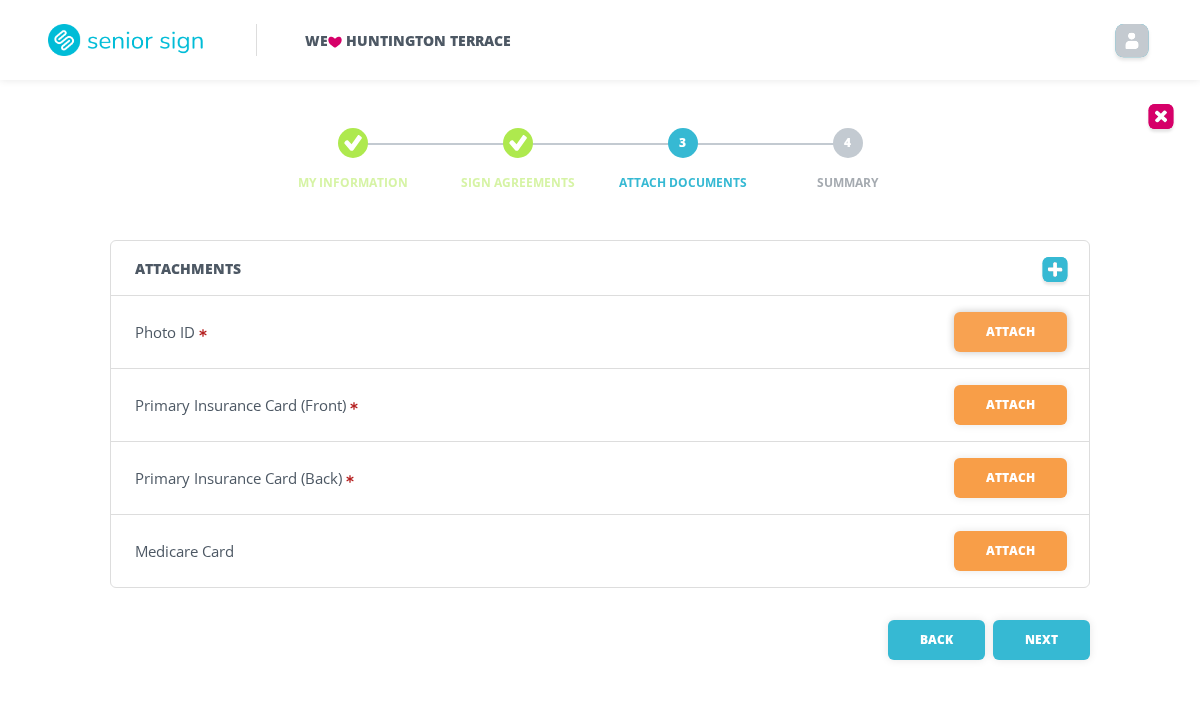 click on "Attach" at bounding box center [1010, 332] 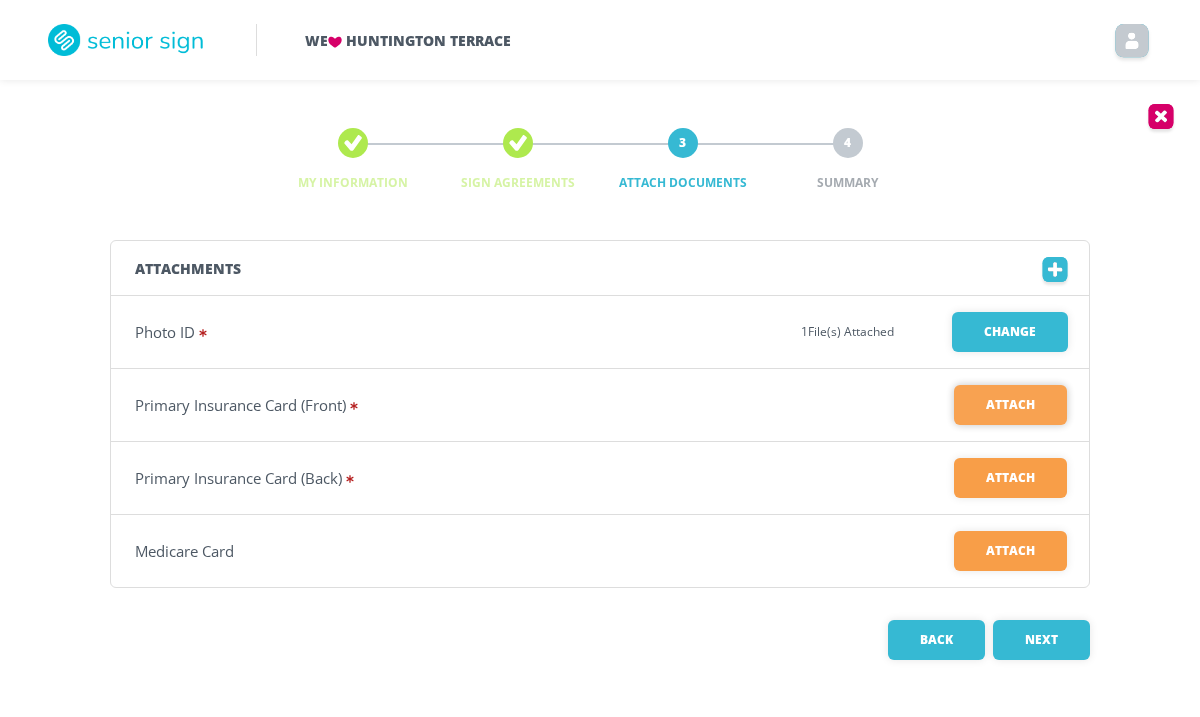 click on "Attach" at bounding box center [1010, 405] 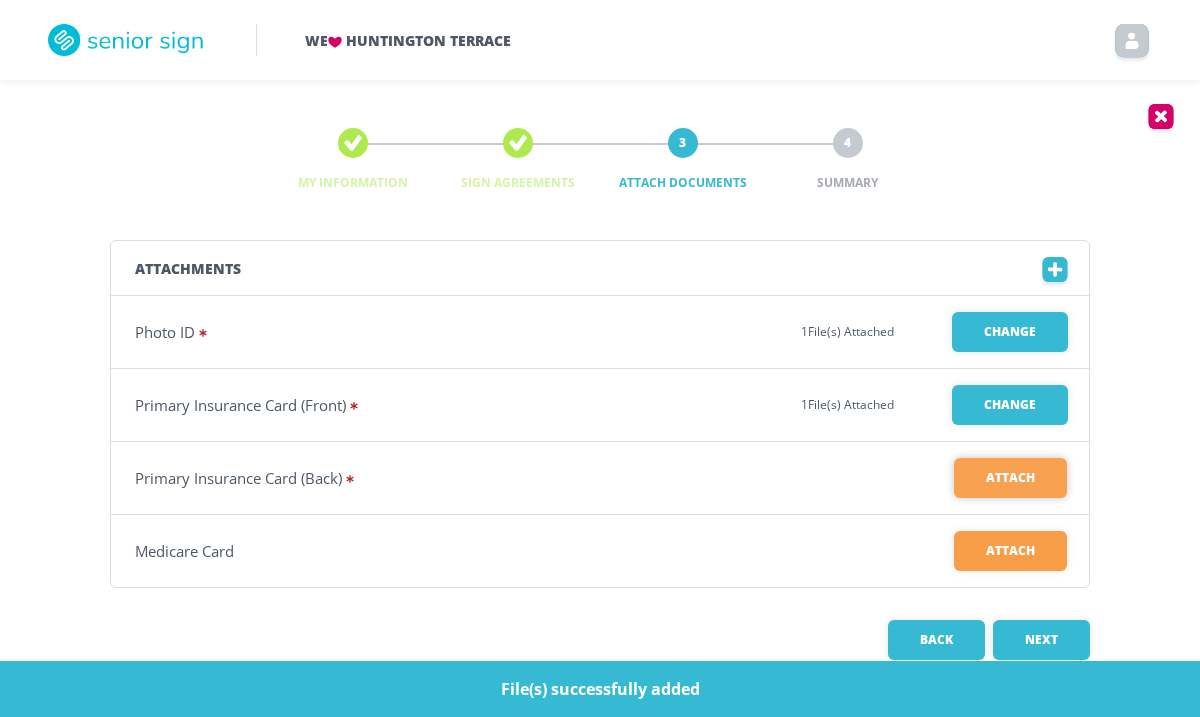 click on "Attach" at bounding box center (1010, 478) 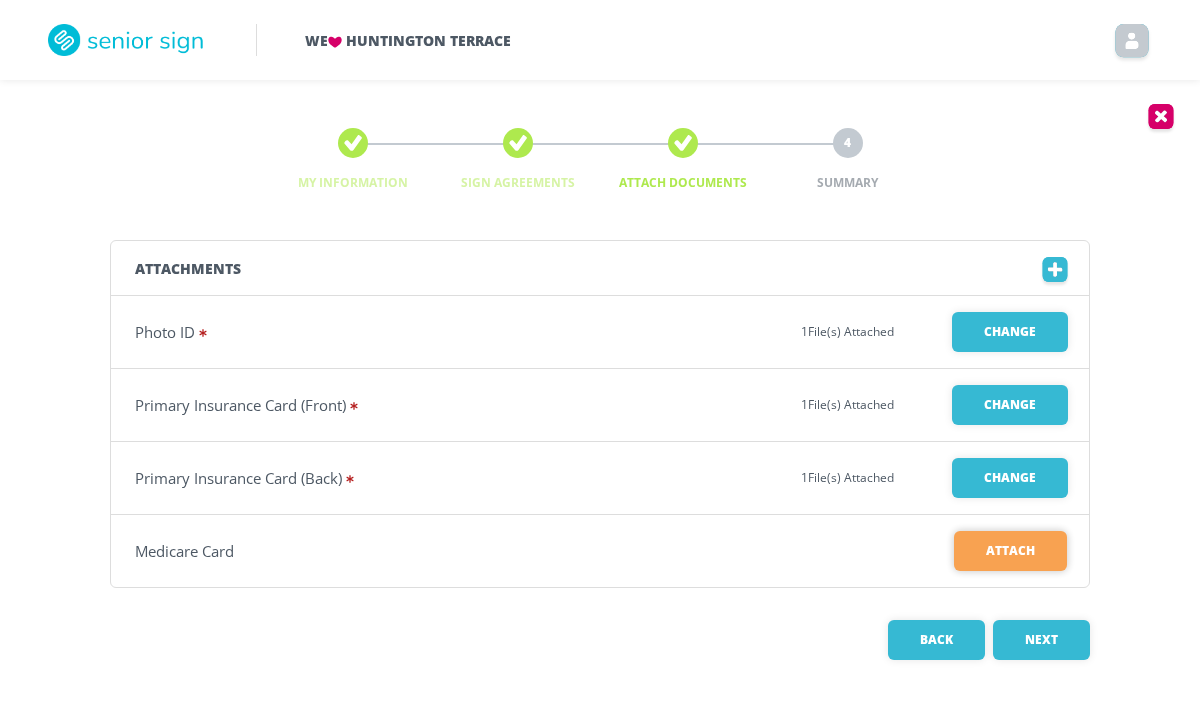 click on "Attach" at bounding box center [1010, 551] 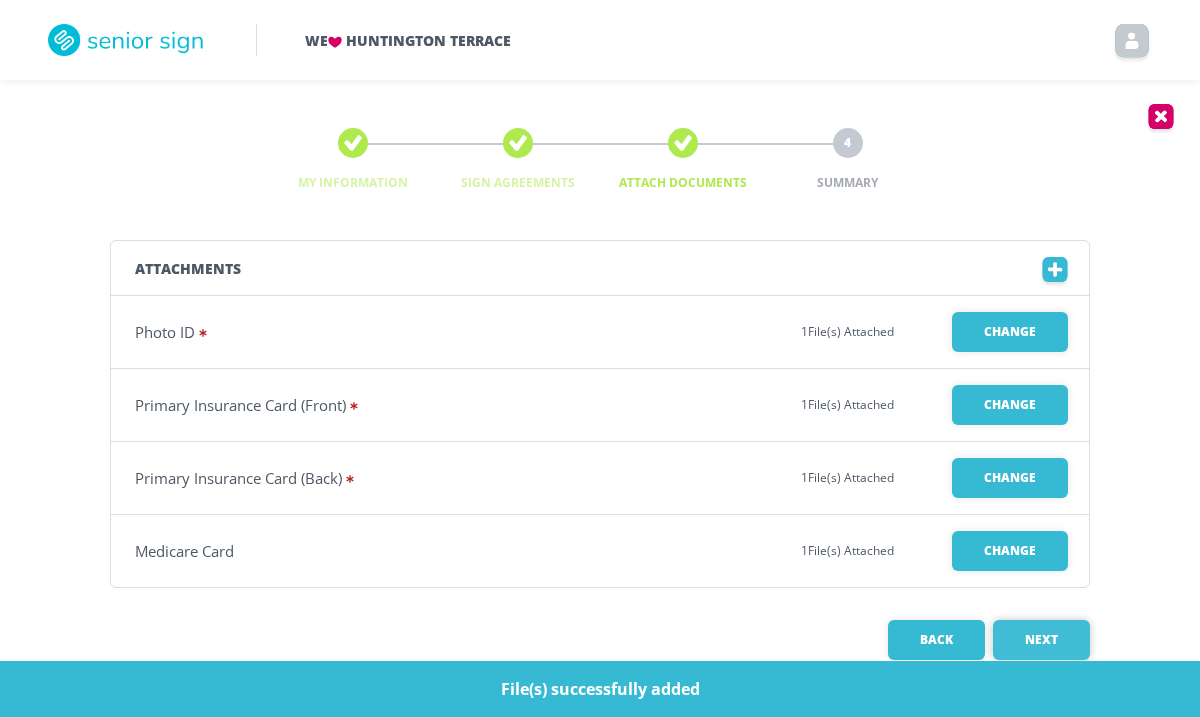 click on "Next" at bounding box center [1041, 640] 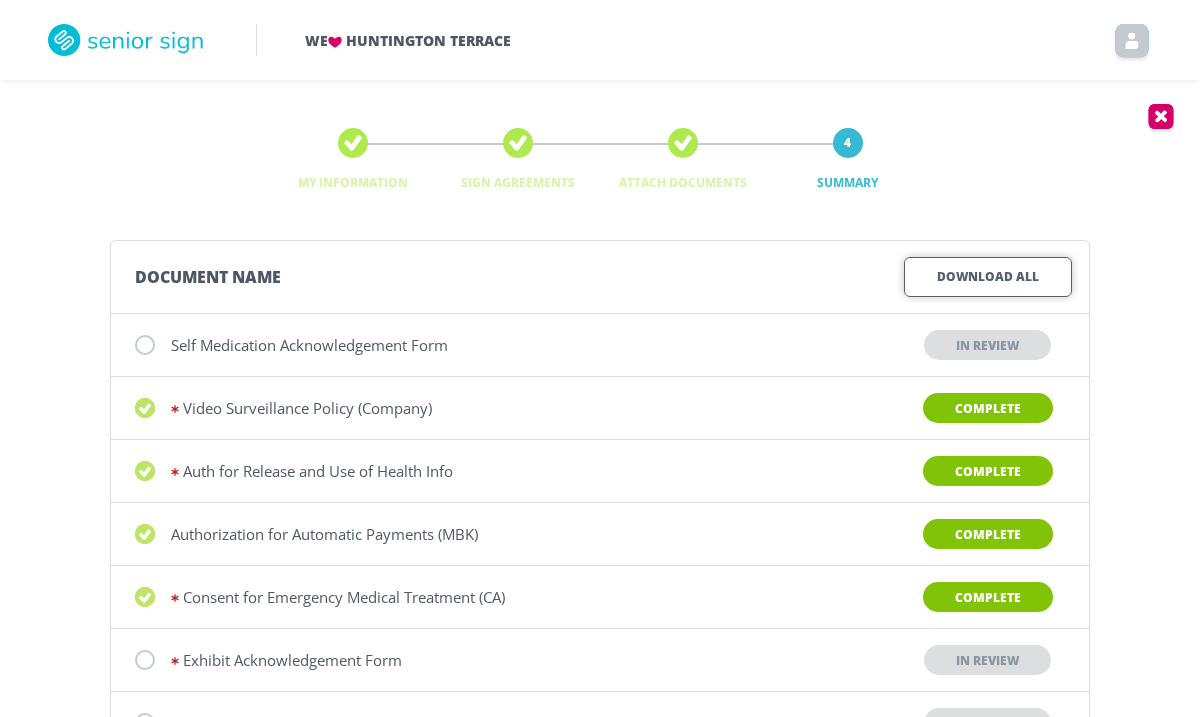 click on "Download All" at bounding box center (988, 277) 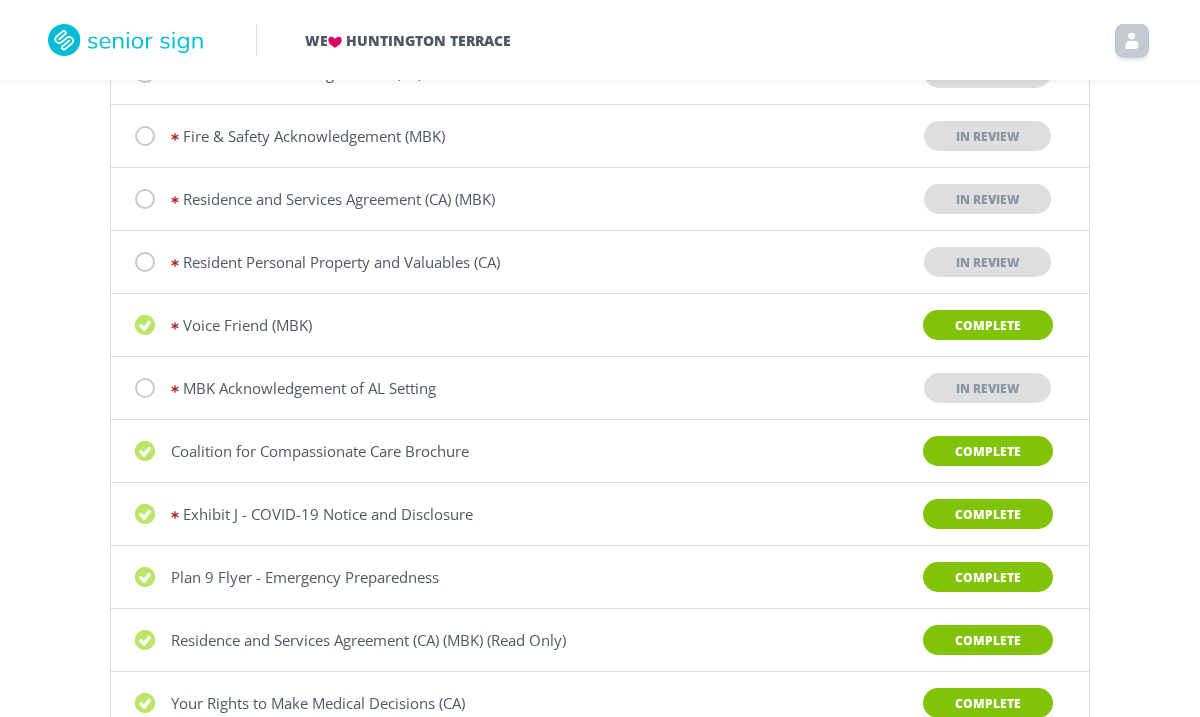 scroll, scrollTop: 2064, scrollLeft: 0, axis: vertical 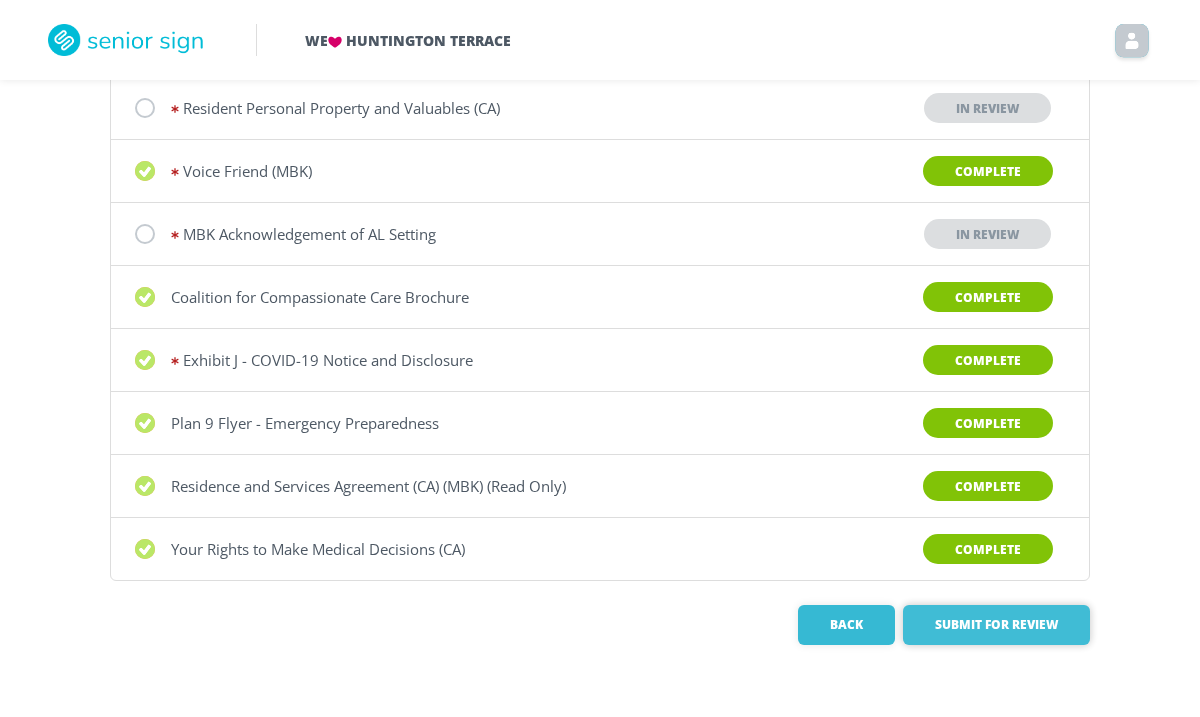 click on "Submit for Review" at bounding box center (996, 625) 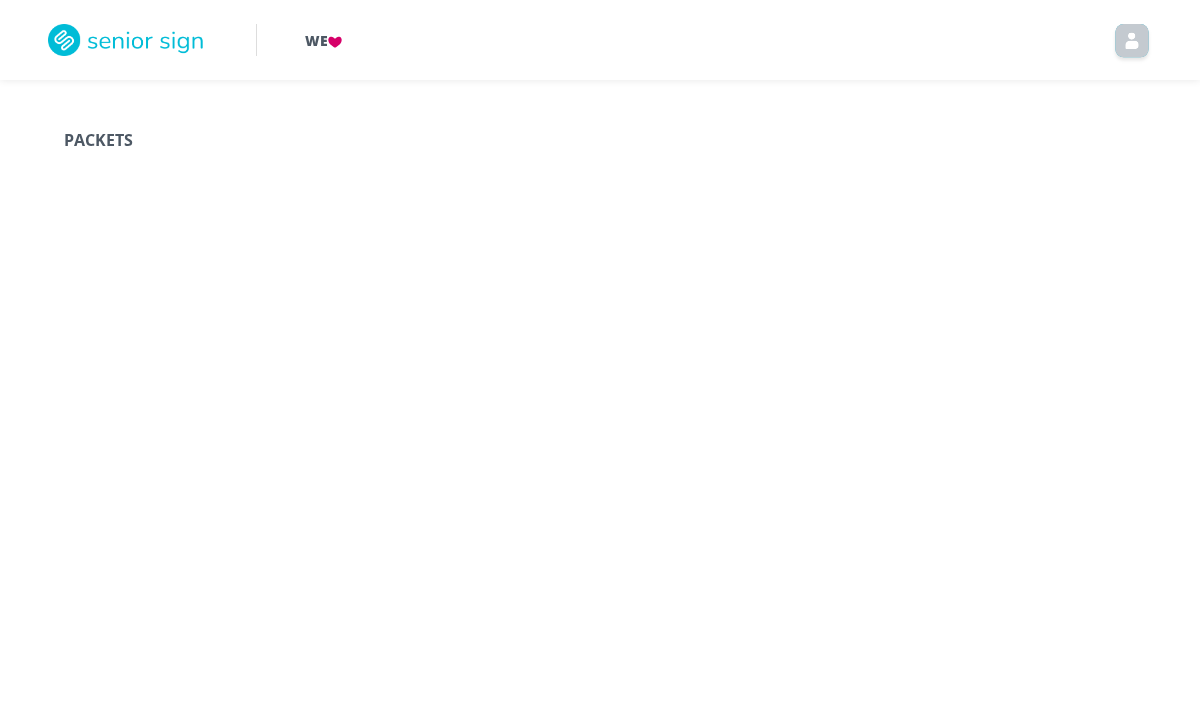 scroll, scrollTop: 0, scrollLeft: 0, axis: both 